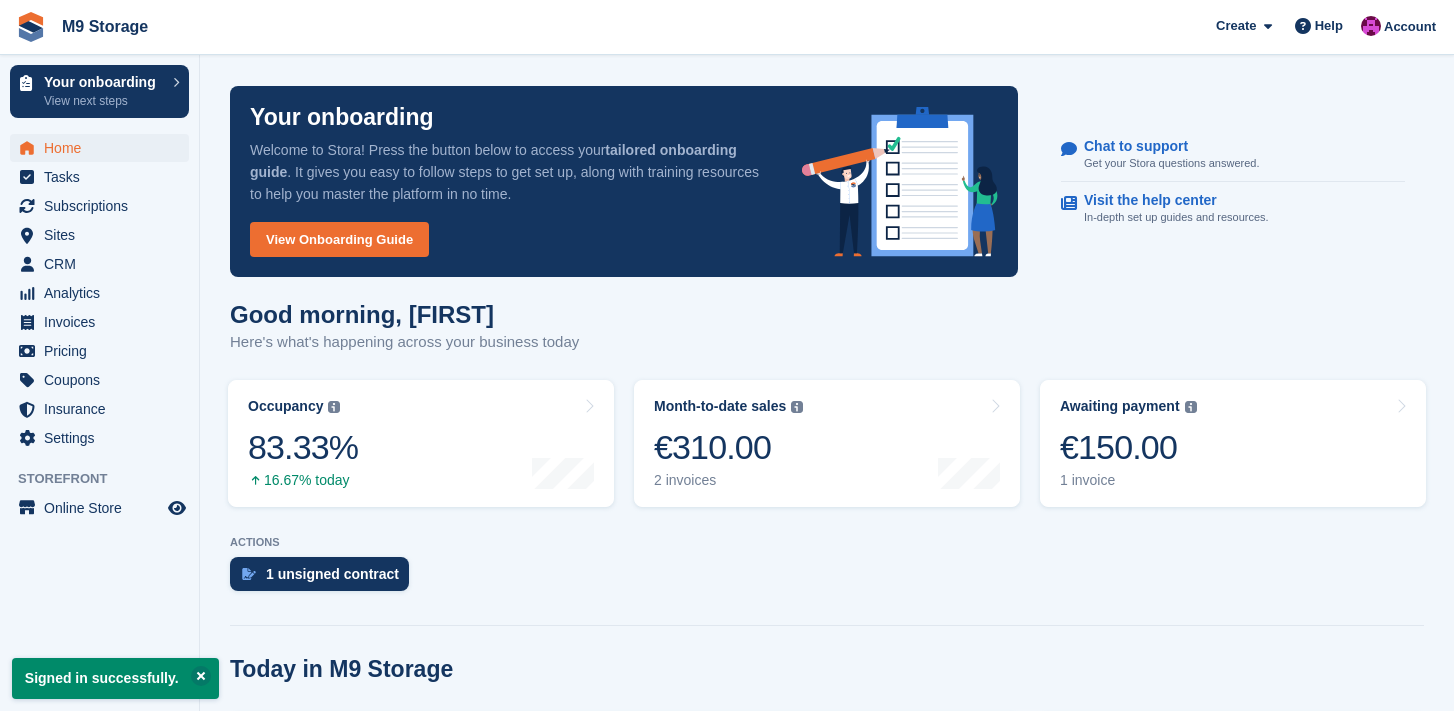 scroll, scrollTop: 0, scrollLeft: 0, axis: both 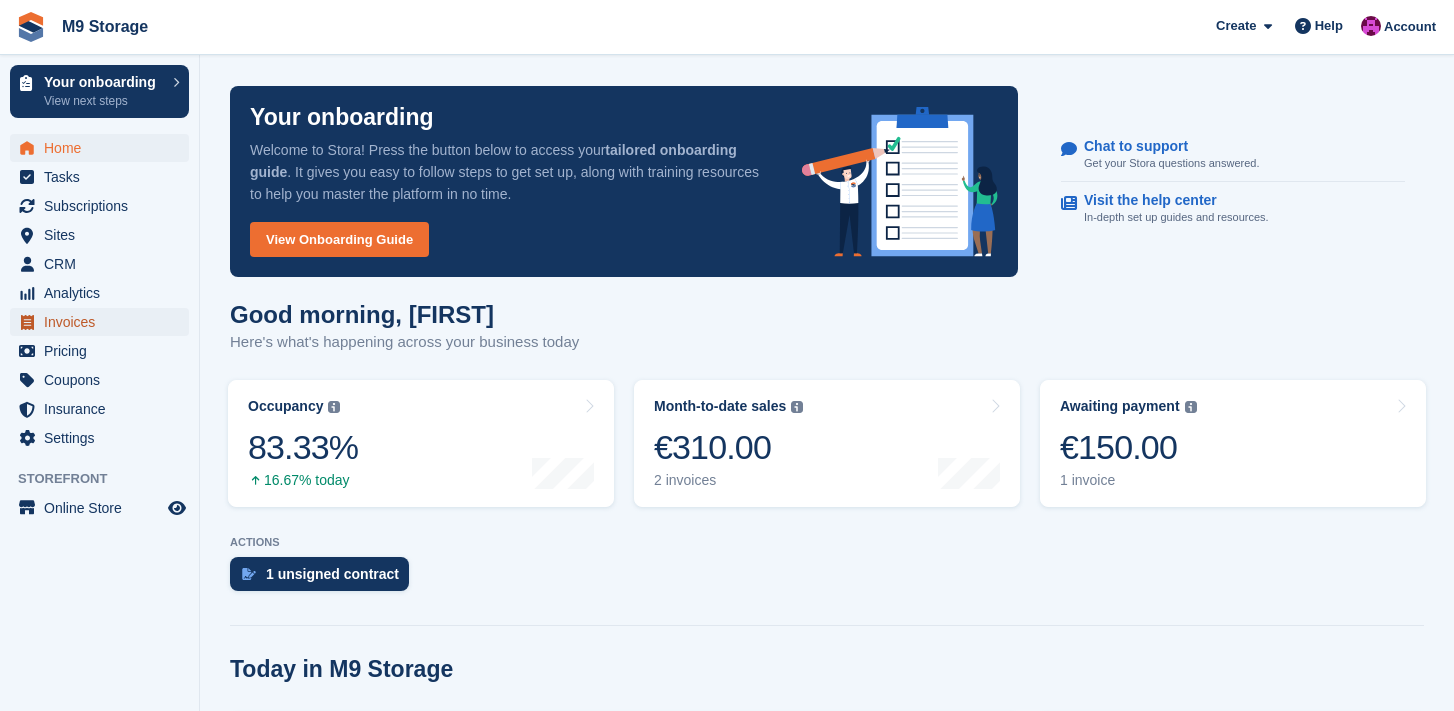 click on "Invoices" at bounding box center [104, 322] 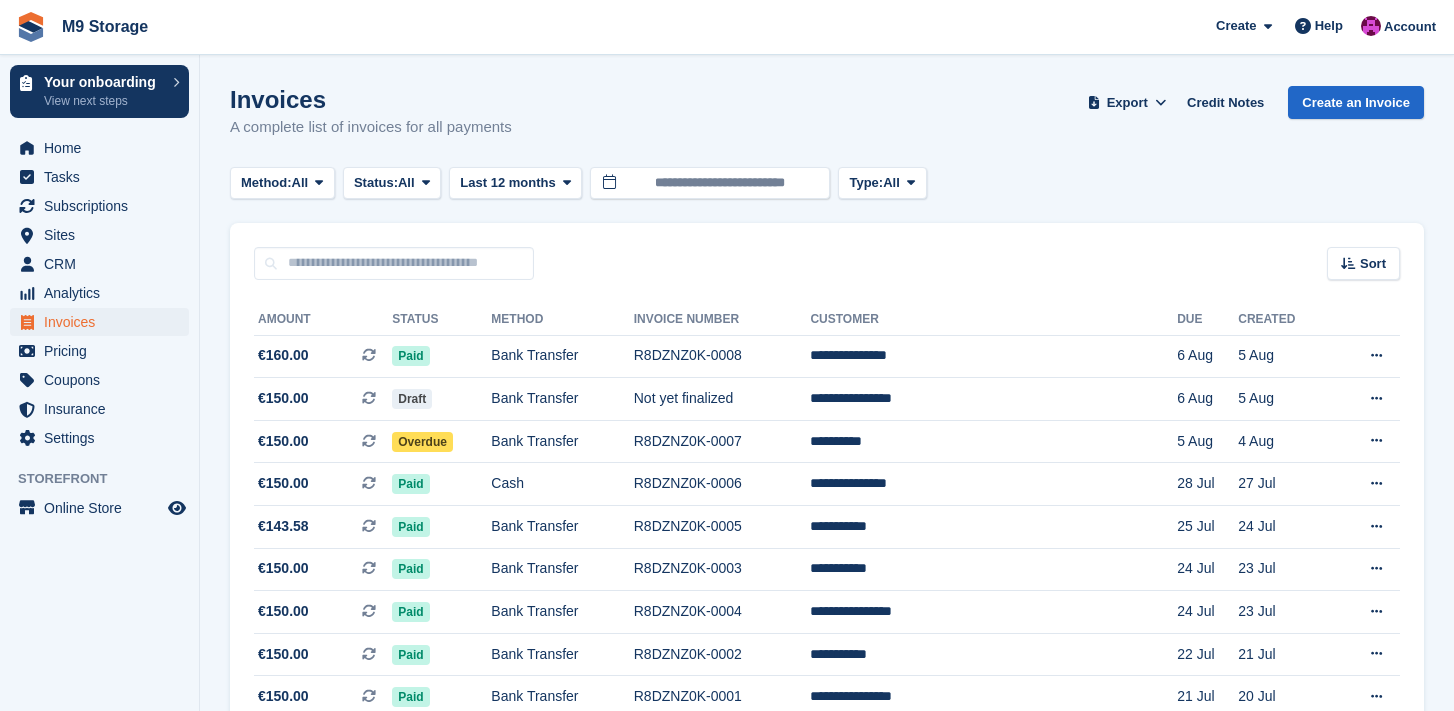 scroll, scrollTop: 0, scrollLeft: 0, axis: both 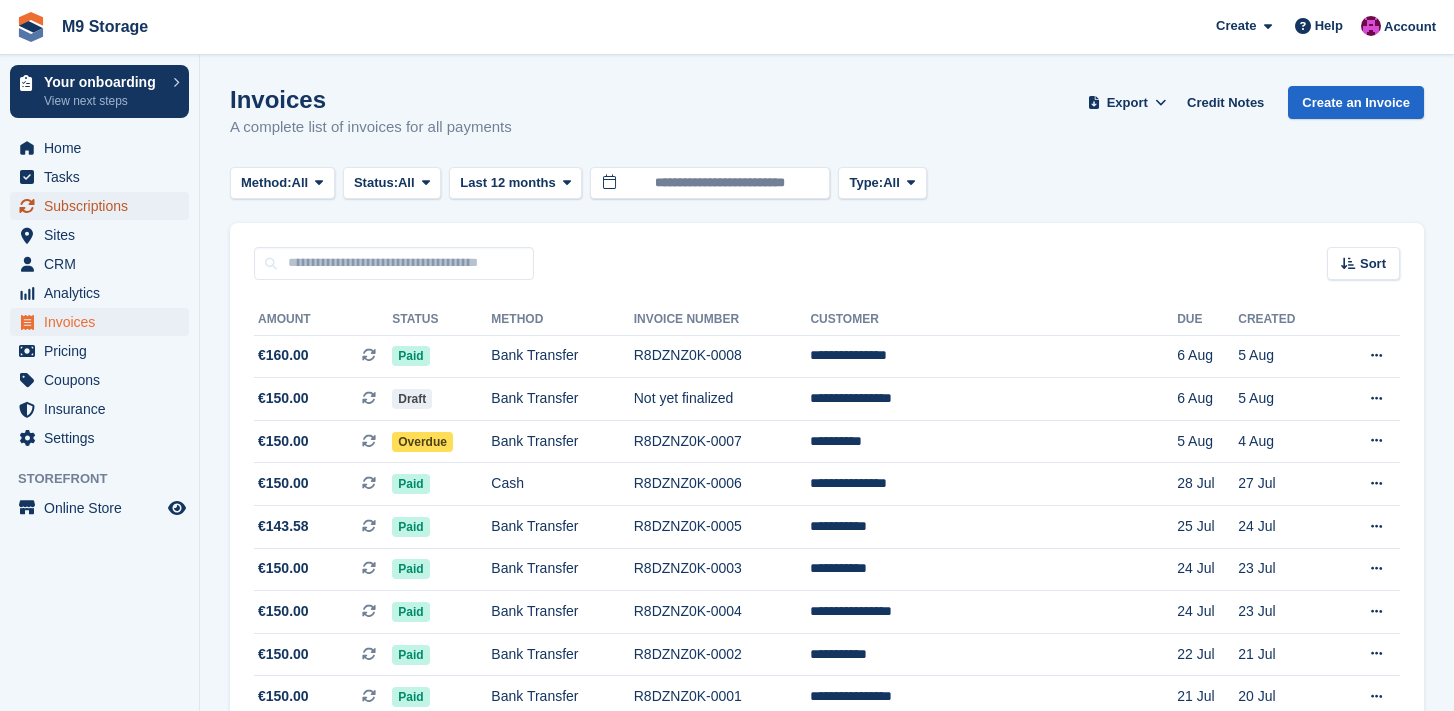 click on "Subscriptions" at bounding box center [104, 206] 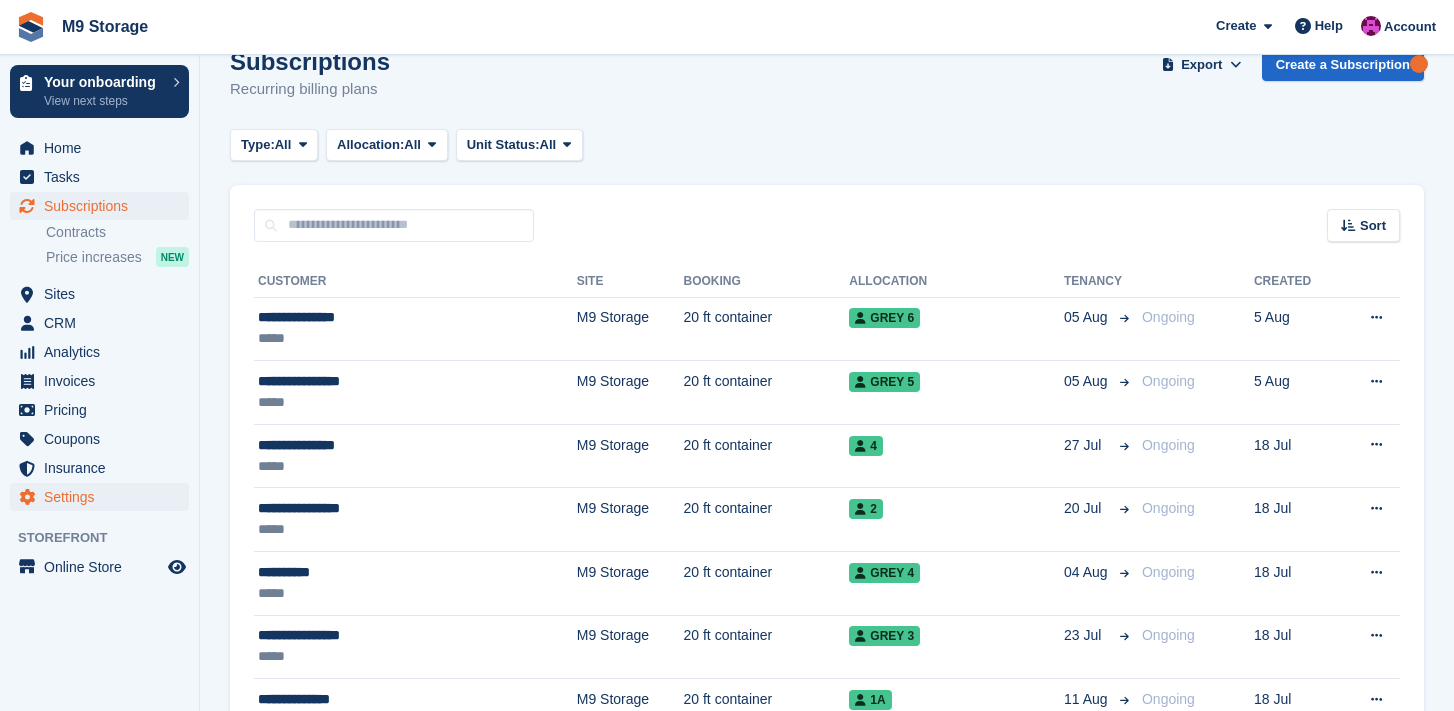 scroll, scrollTop: 0, scrollLeft: 0, axis: both 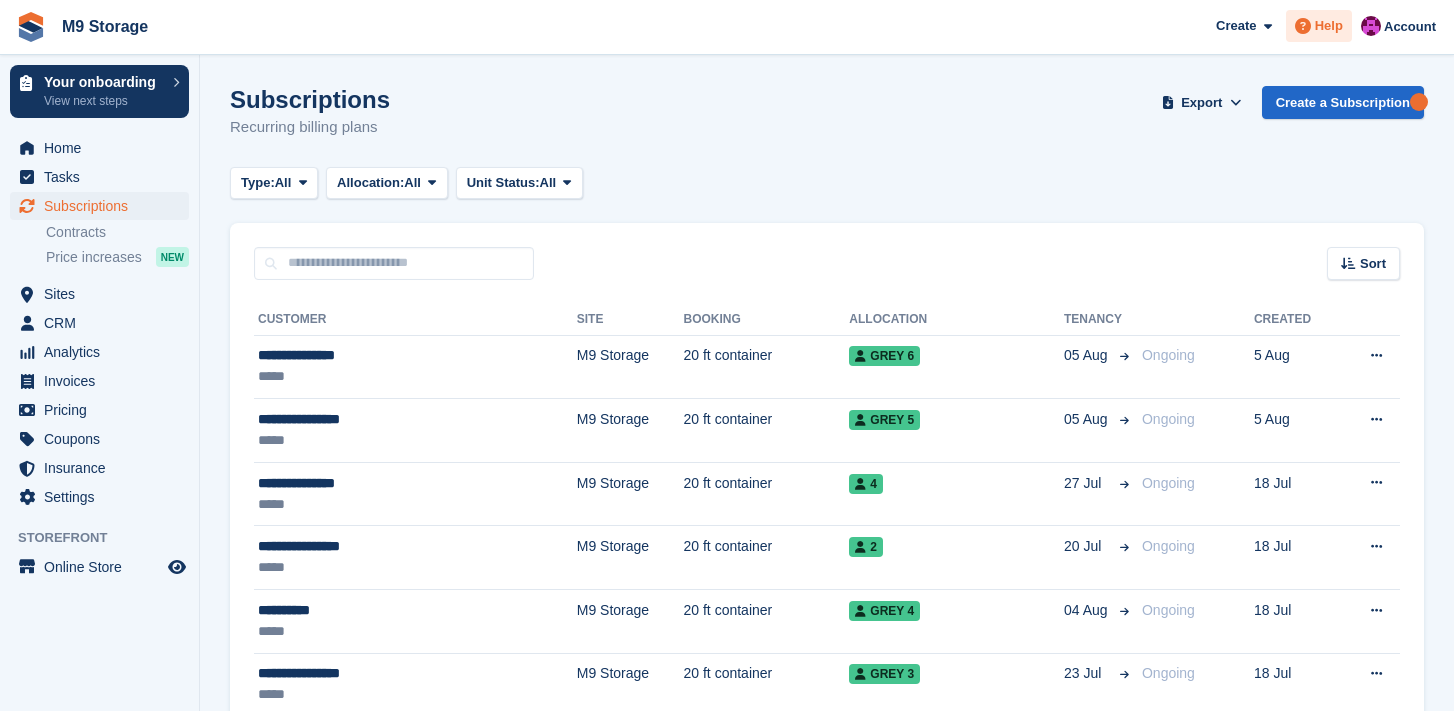 click on "Help" at bounding box center [1329, 26] 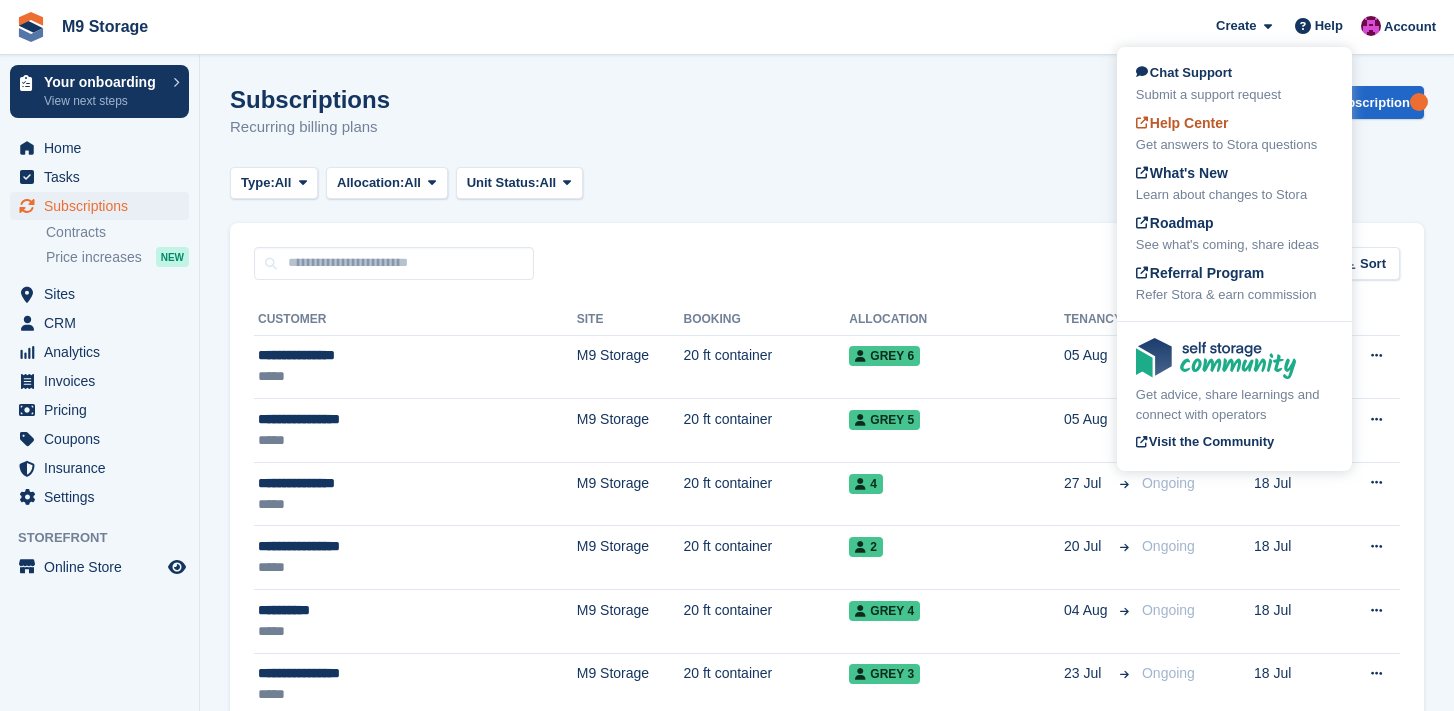 click on "Help Center" at bounding box center (1182, 123) 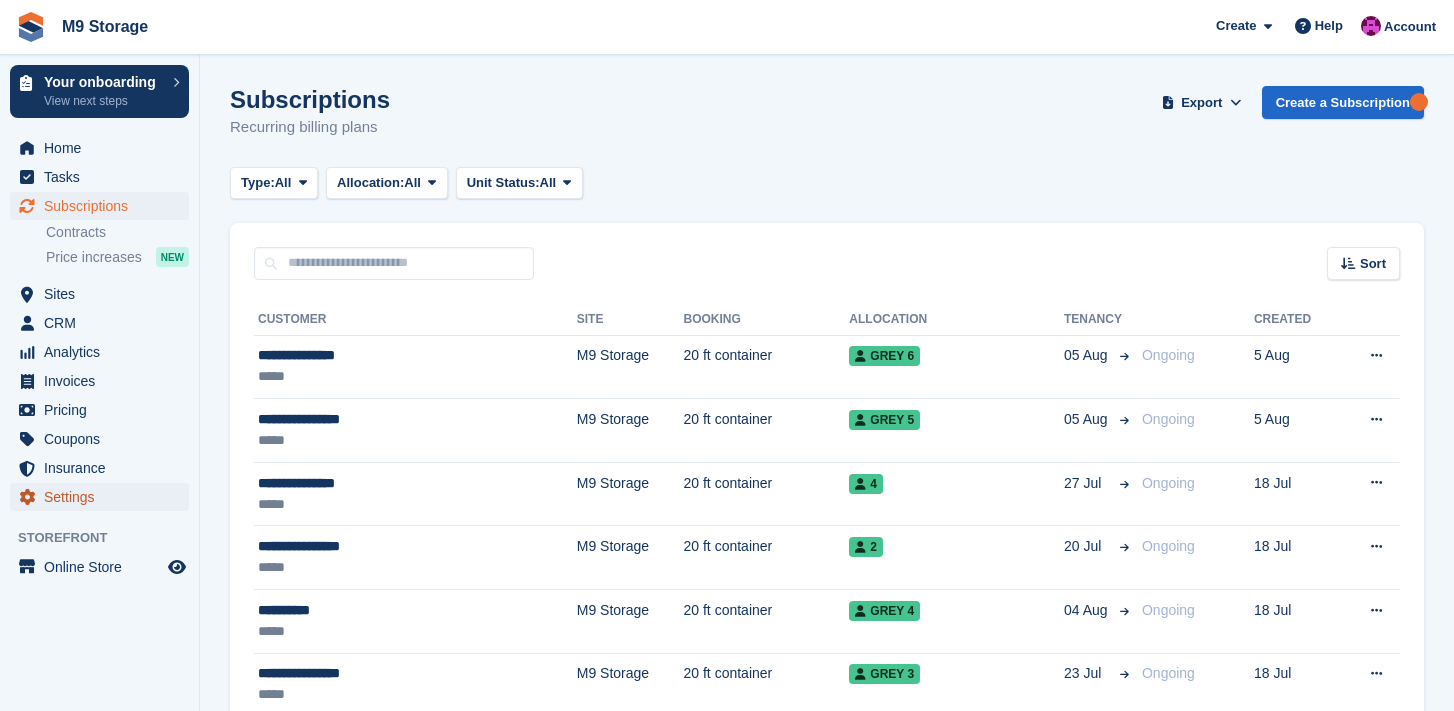click on "Settings" at bounding box center (104, 497) 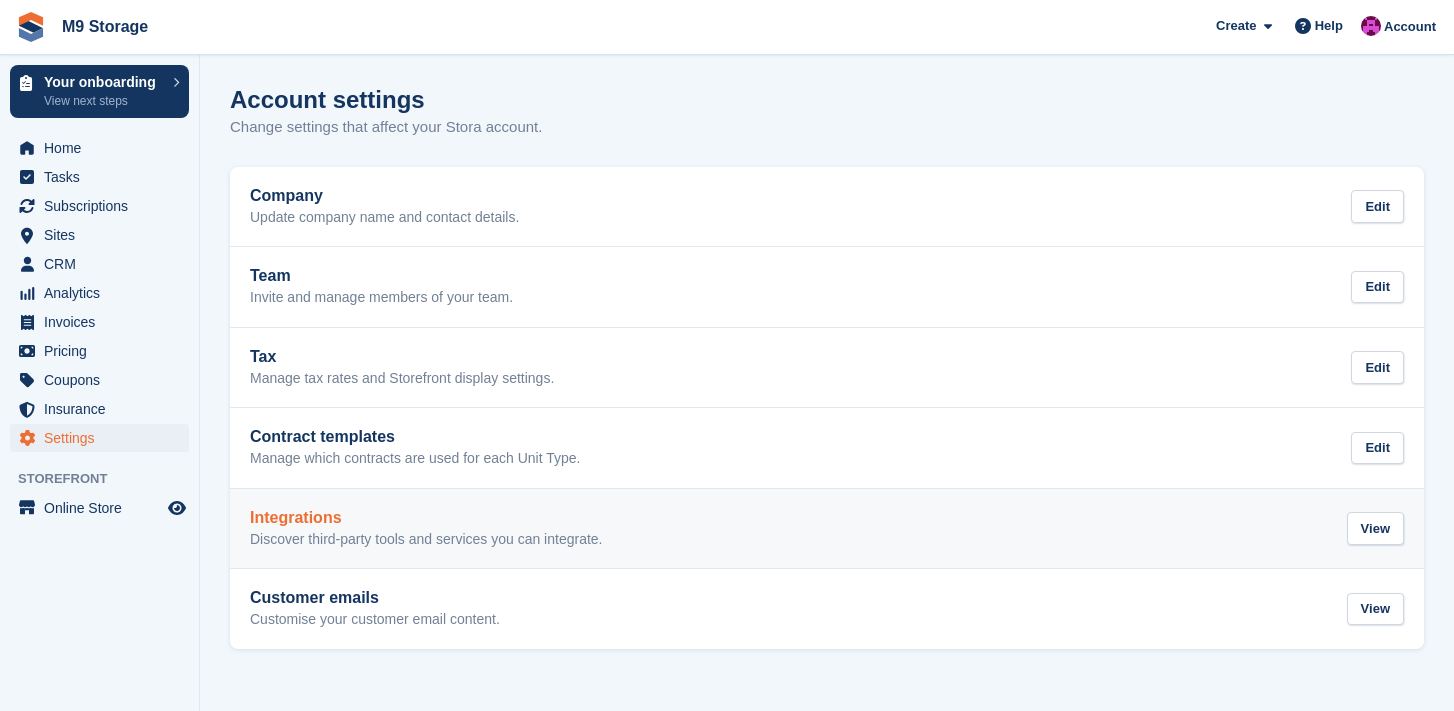 click on "Discover third-party tools and services you can integrate." at bounding box center (426, 540) 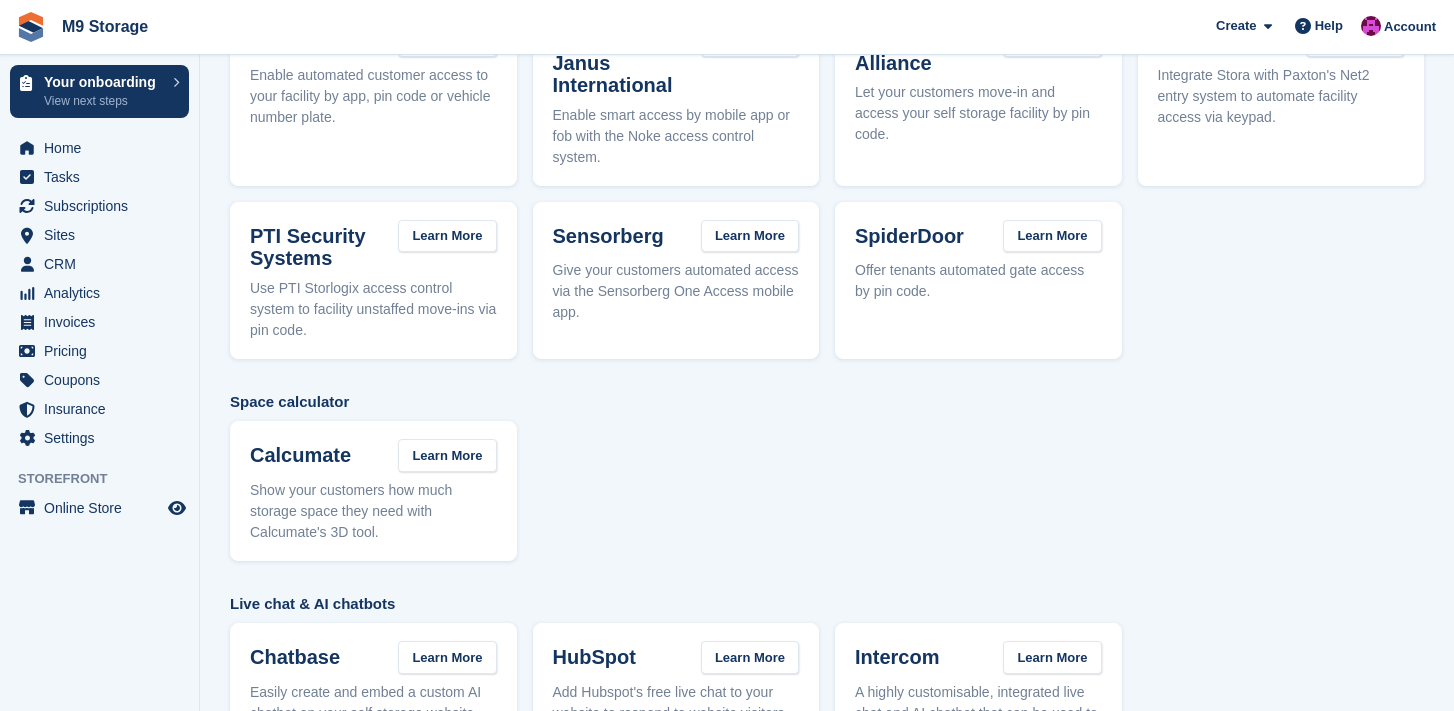 scroll, scrollTop: 0, scrollLeft: 0, axis: both 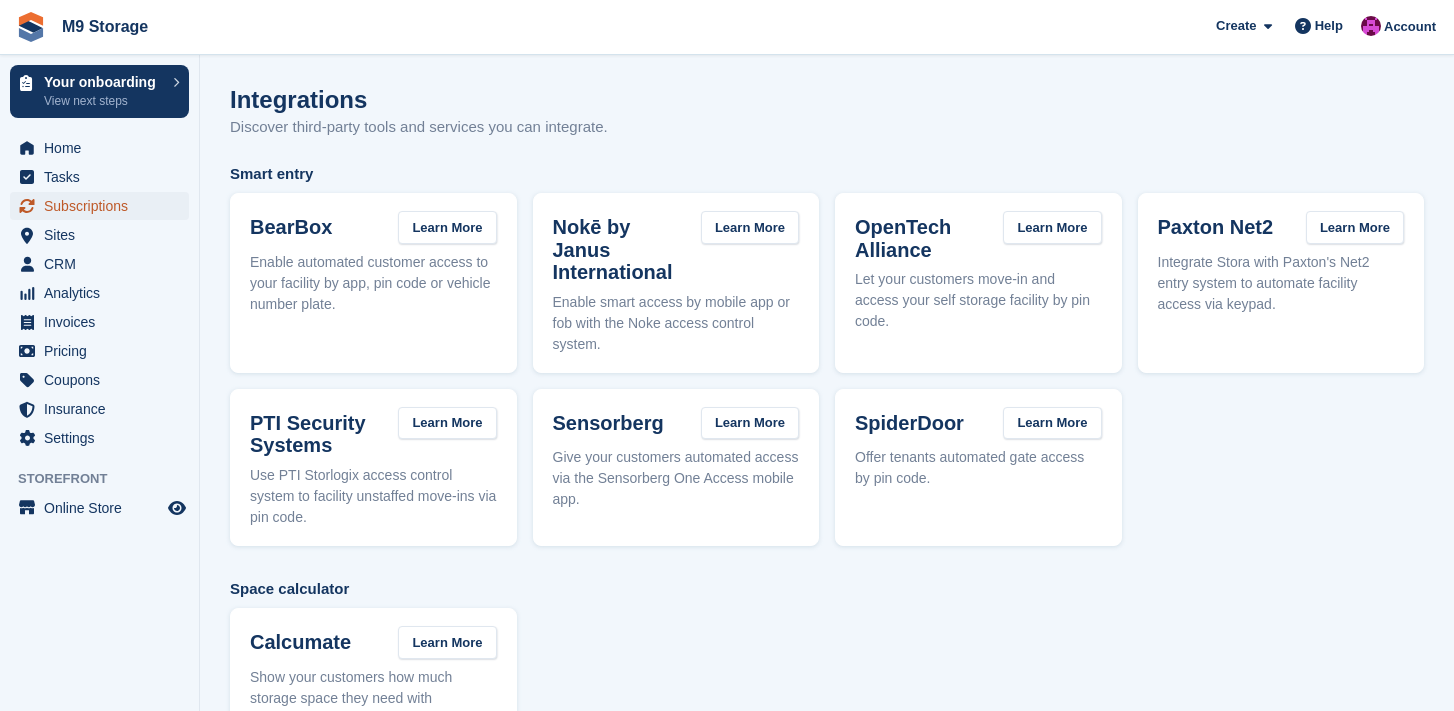 click on "Subscriptions" at bounding box center [104, 206] 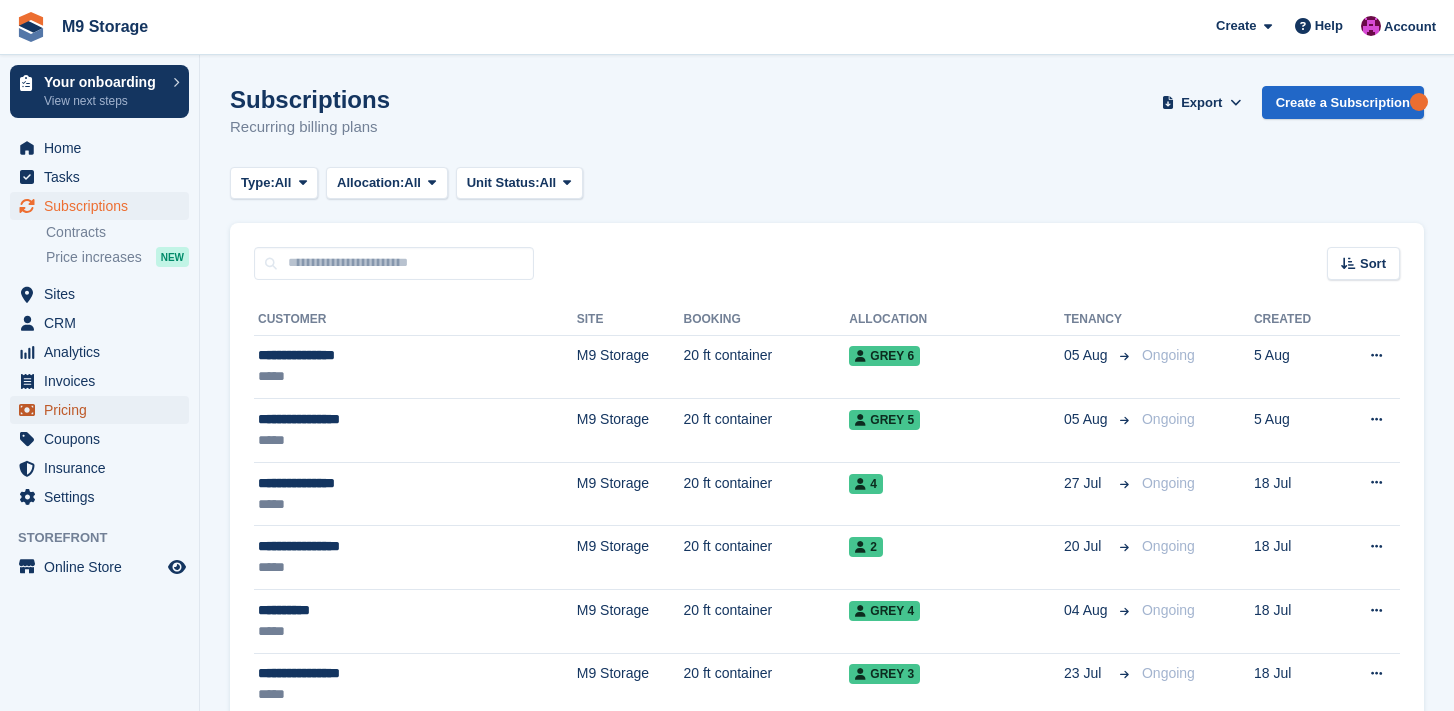 click on "Pricing" at bounding box center [104, 410] 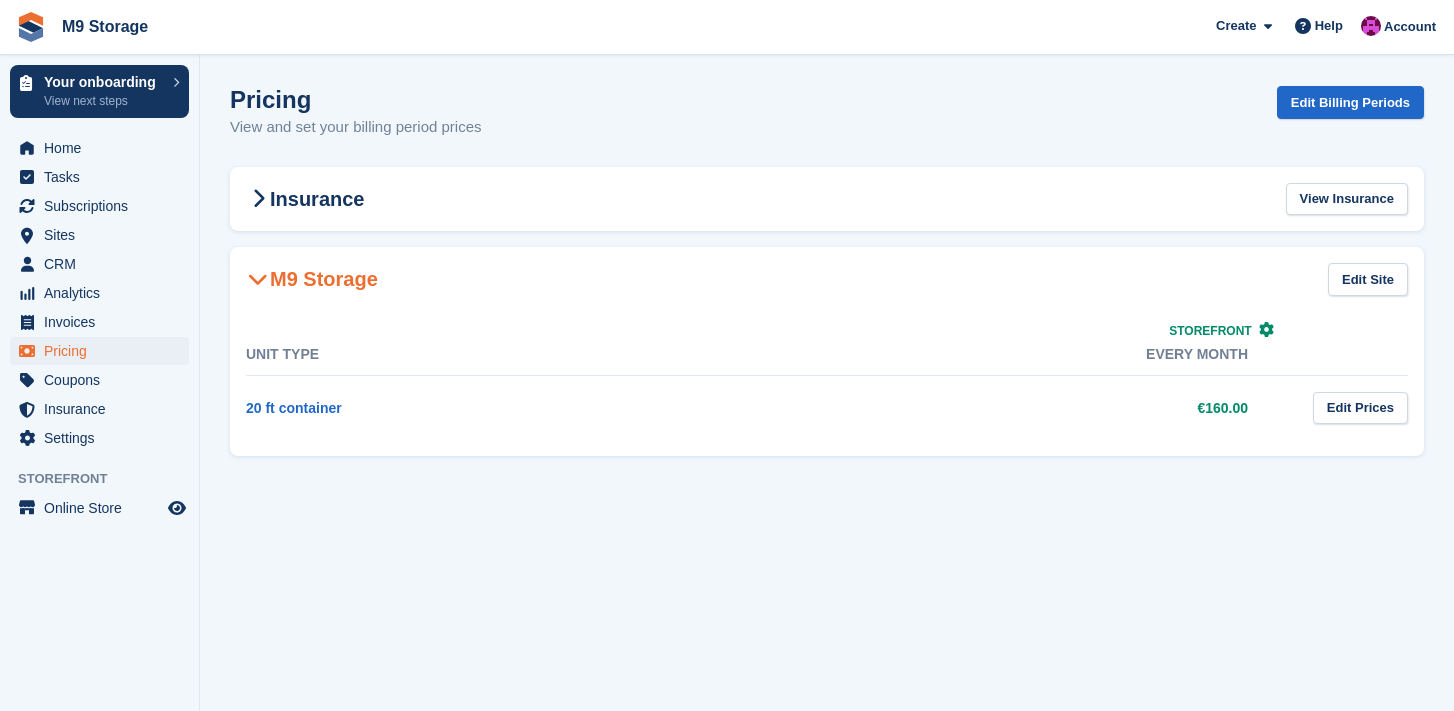 click at bounding box center (258, 279) 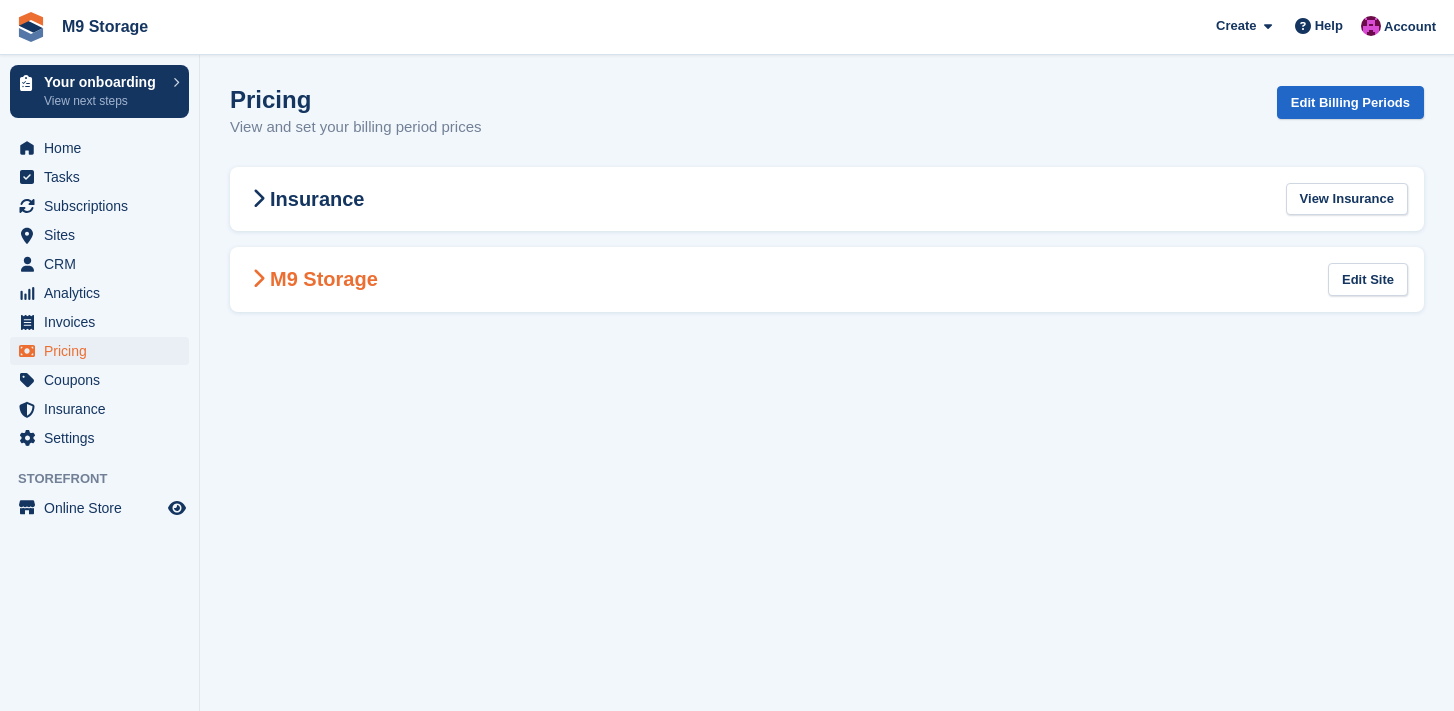 click at bounding box center (258, 279) 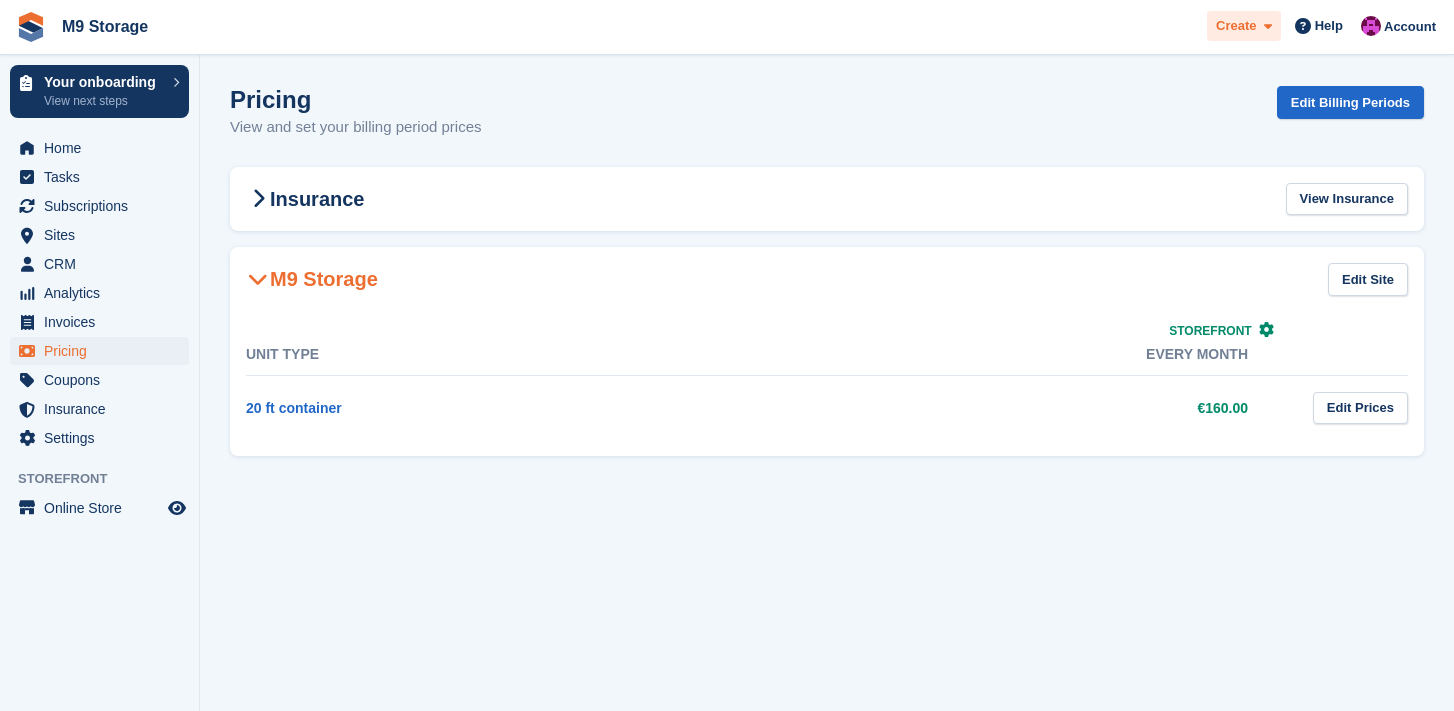 click at bounding box center [1264, 26] 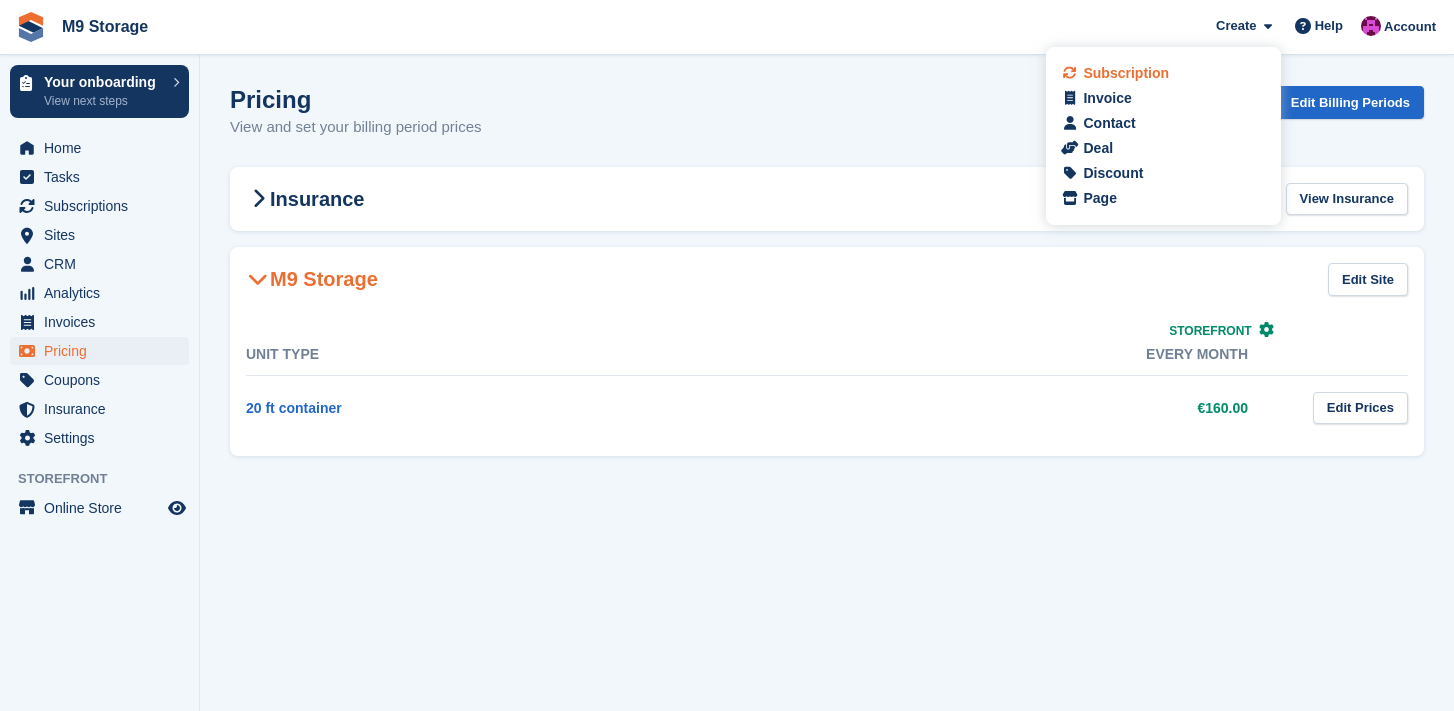 click on "Subscription" at bounding box center (1126, 73) 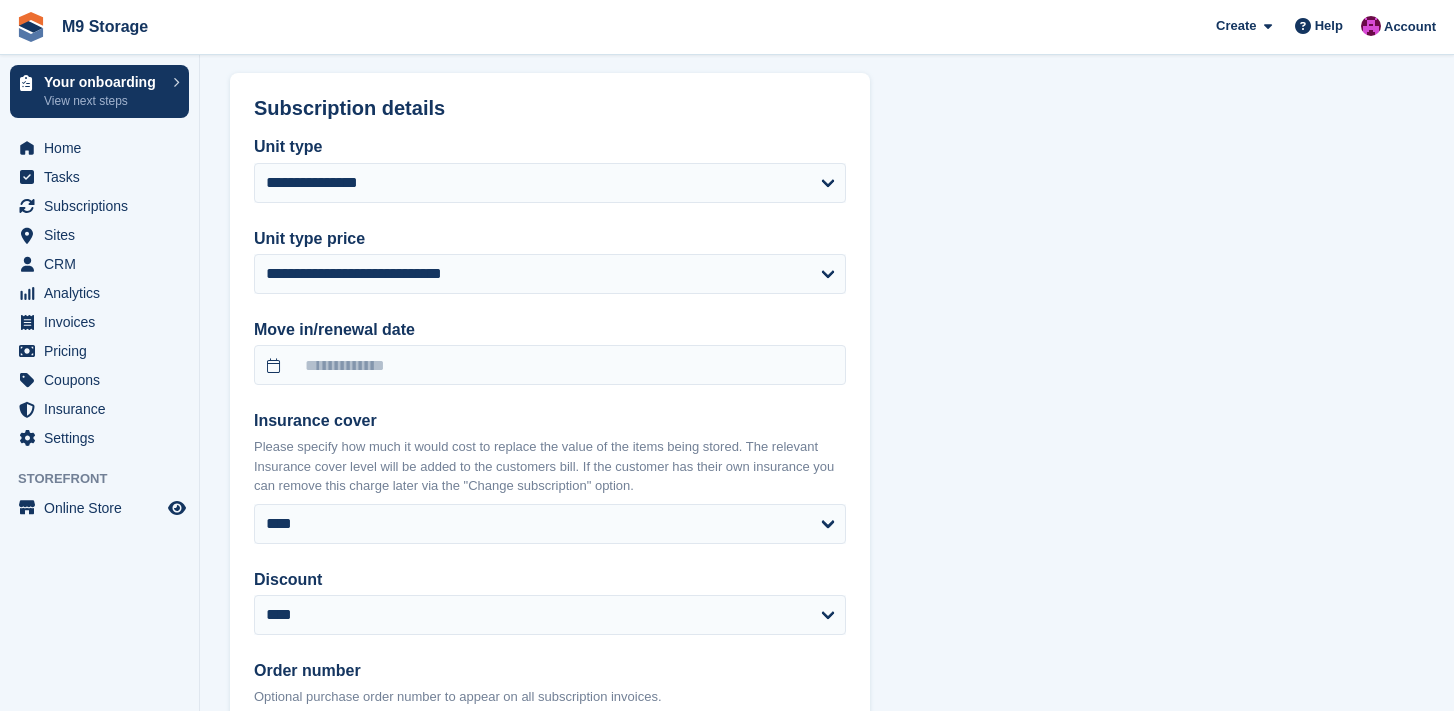 scroll, scrollTop: 990, scrollLeft: 0, axis: vertical 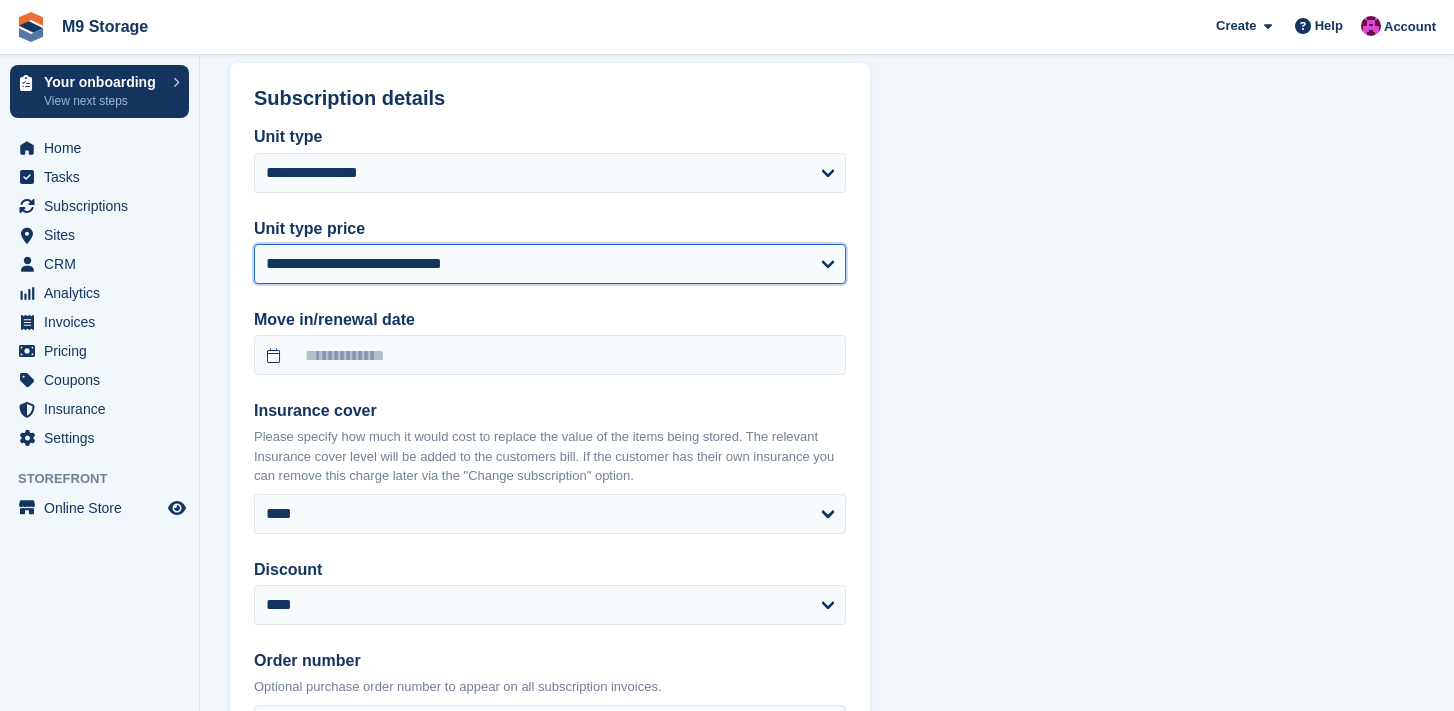 click on "**********" at bounding box center [550, 264] 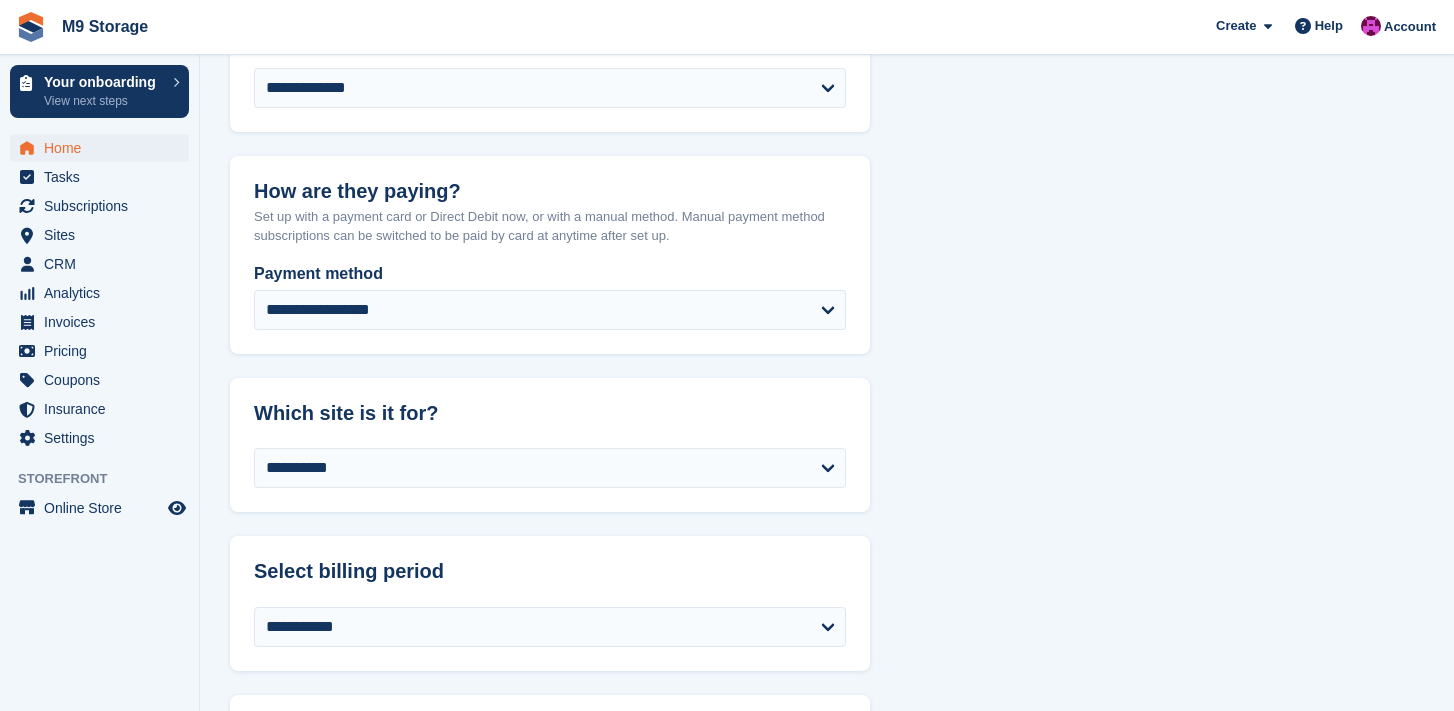 scroll, scrollTop: 355, scrollLeft: 0, axis: vertical 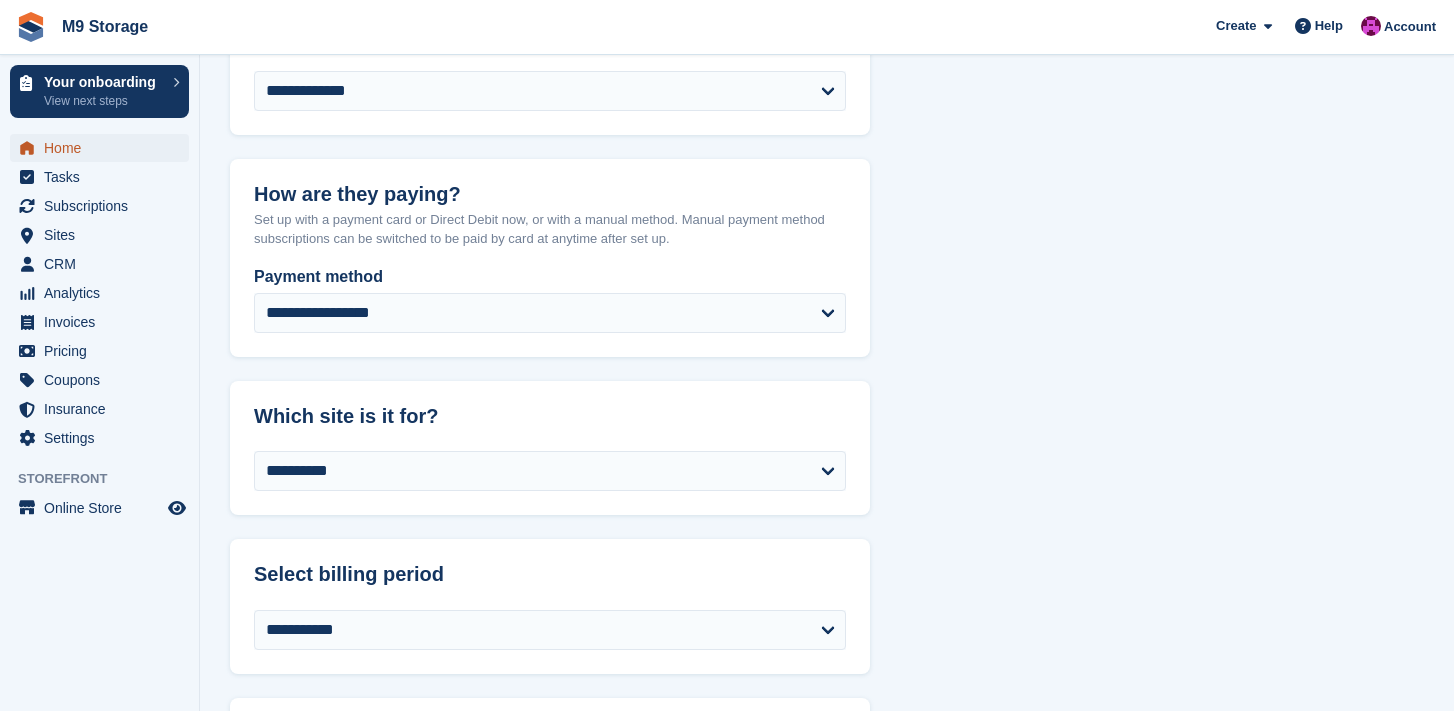 click on "Home" at bounding box center [104, 148] 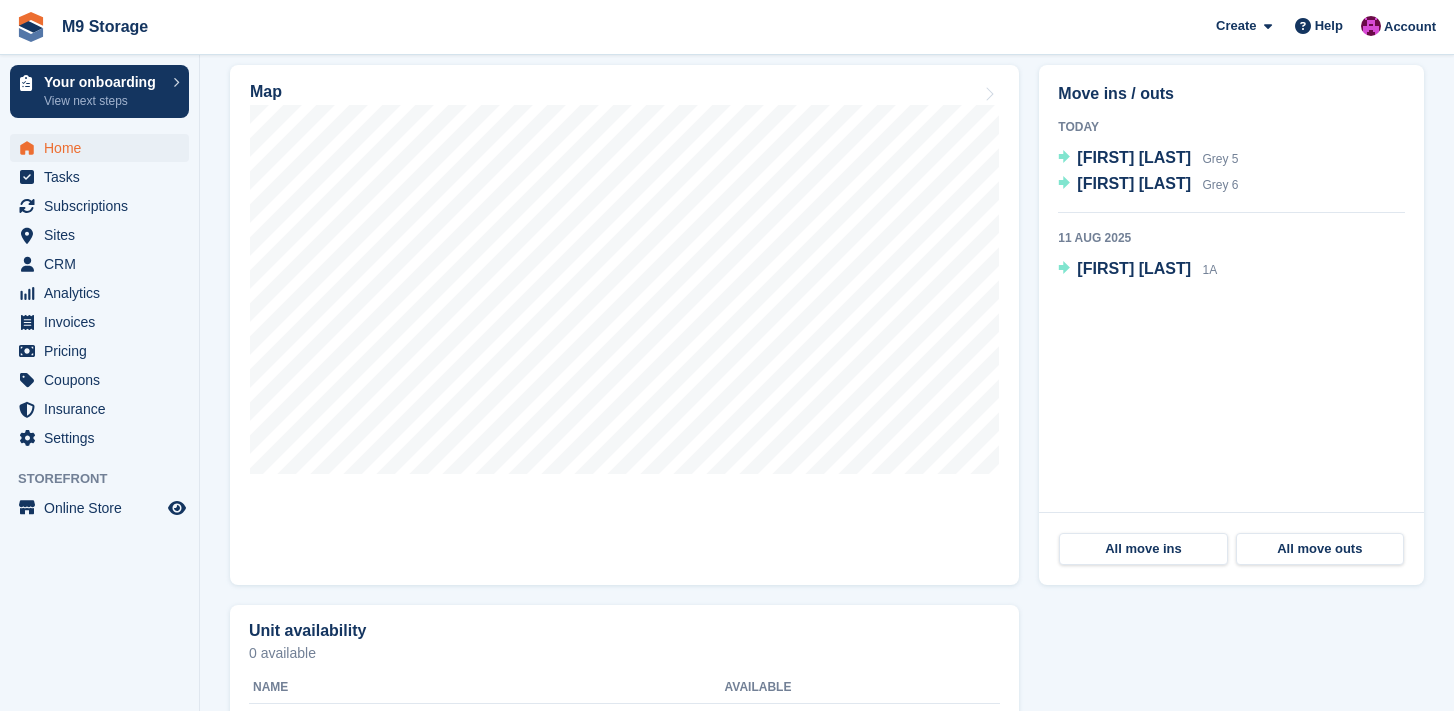 scroll, scrollTop: 748, scrollLeft: 0, axis: vertical 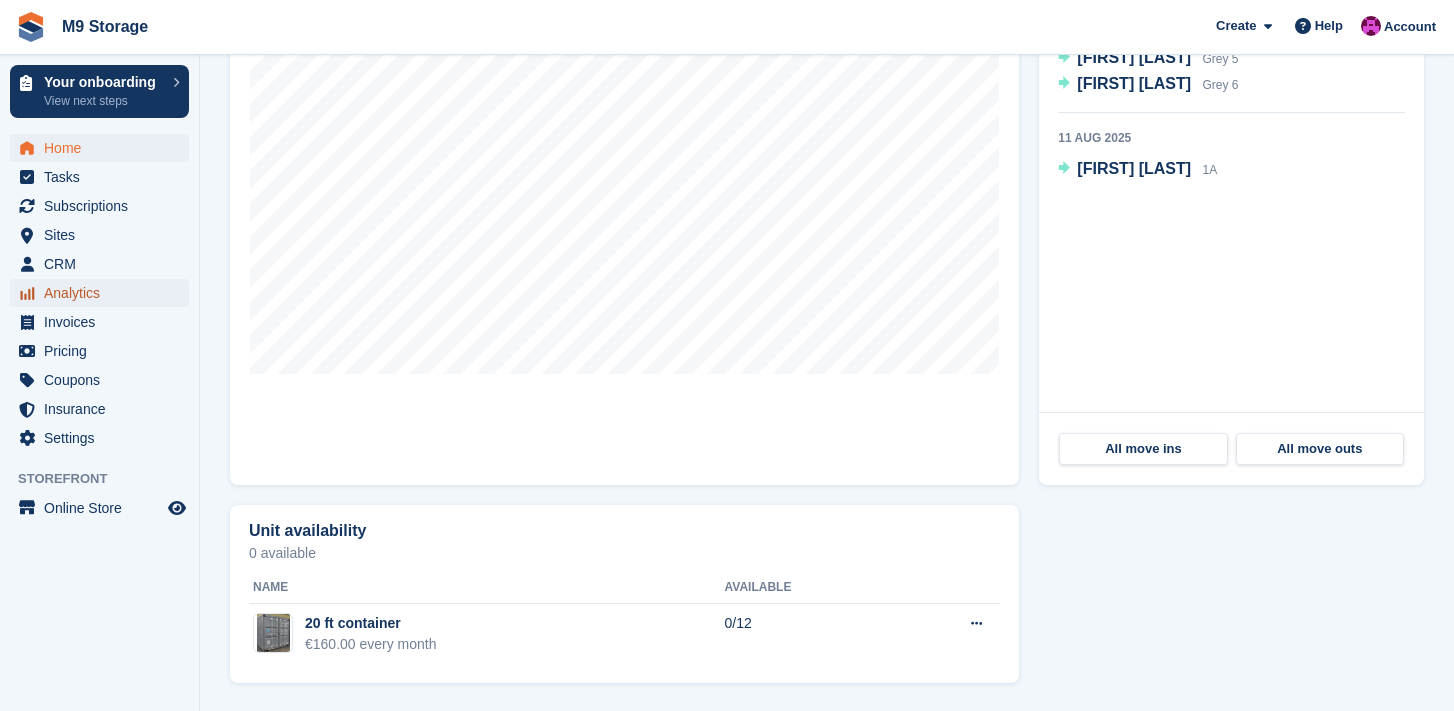 click on "Analytics" at bounding box center (104, 293) 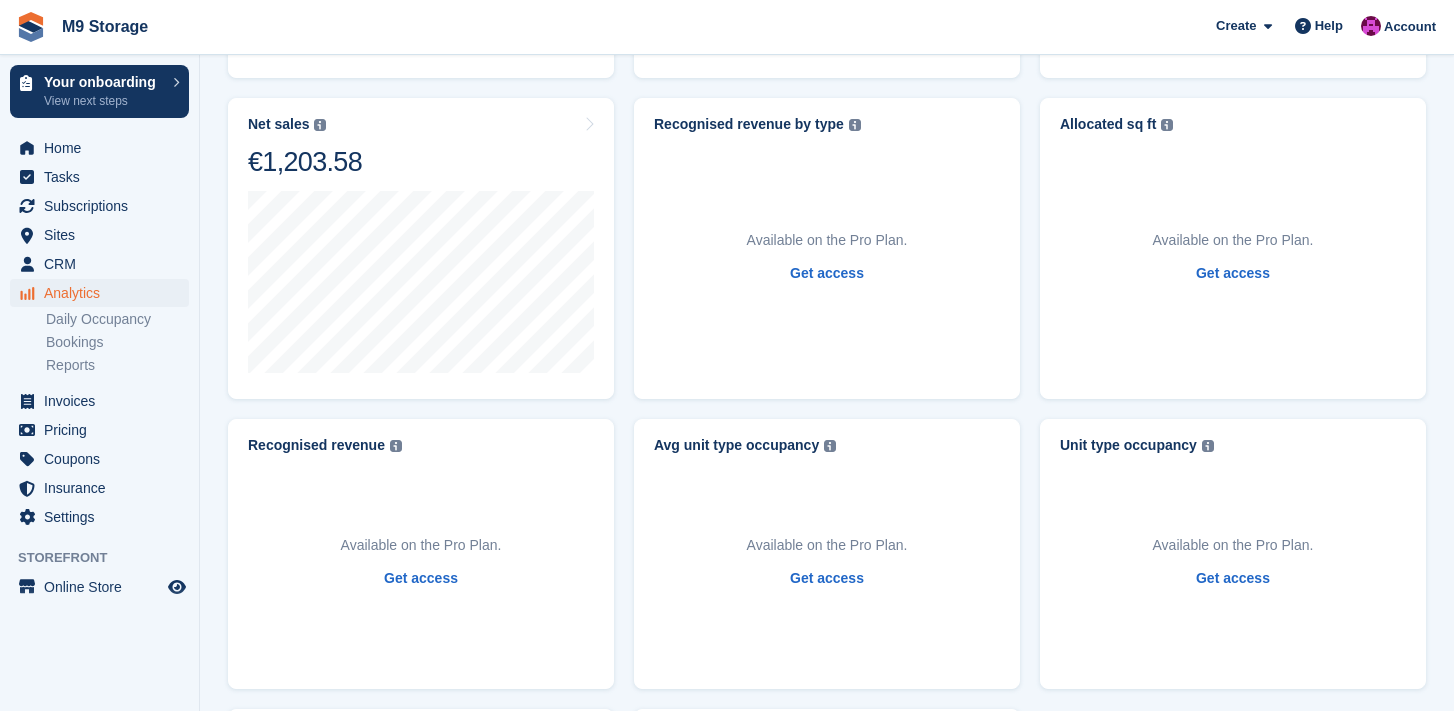 scroll, scrollTop: 559, scrollLeft: 0, axis: vertical 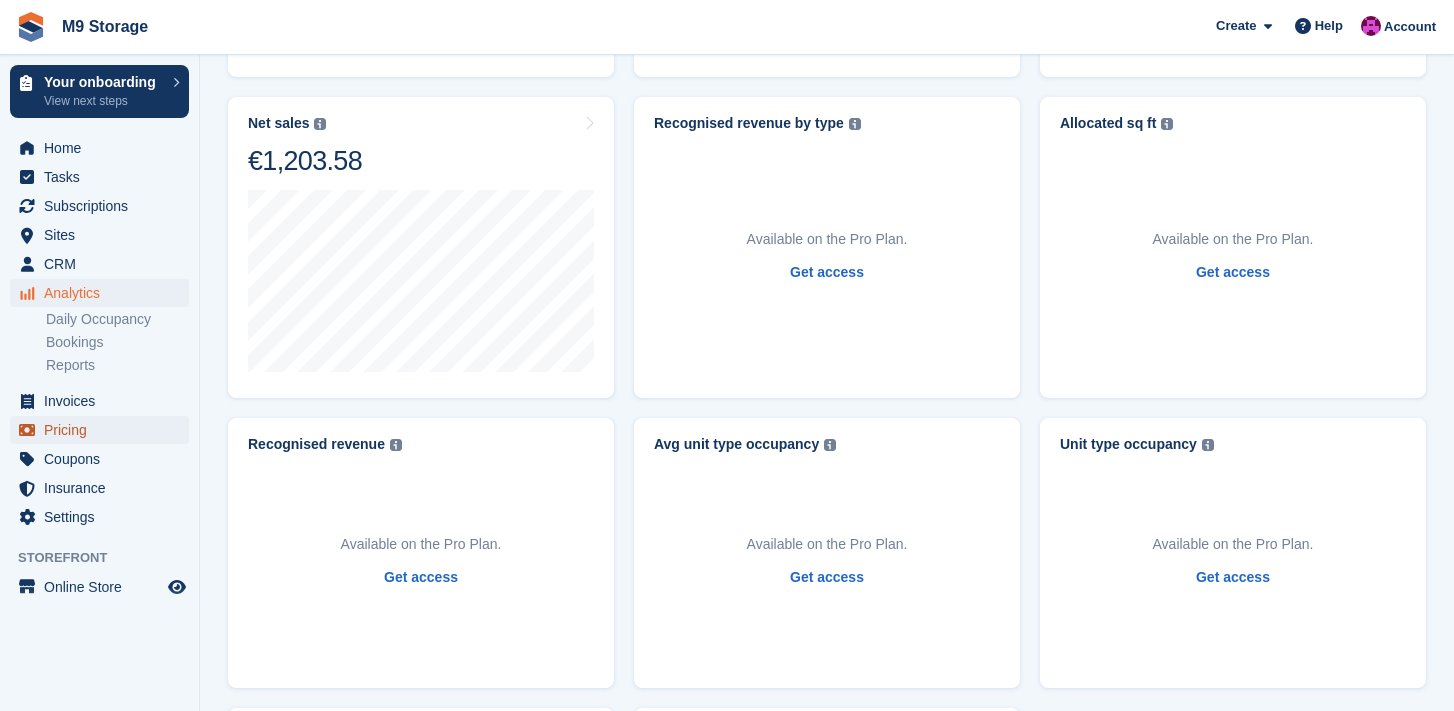 click on "Pricing" at bounding box center [104, 430] 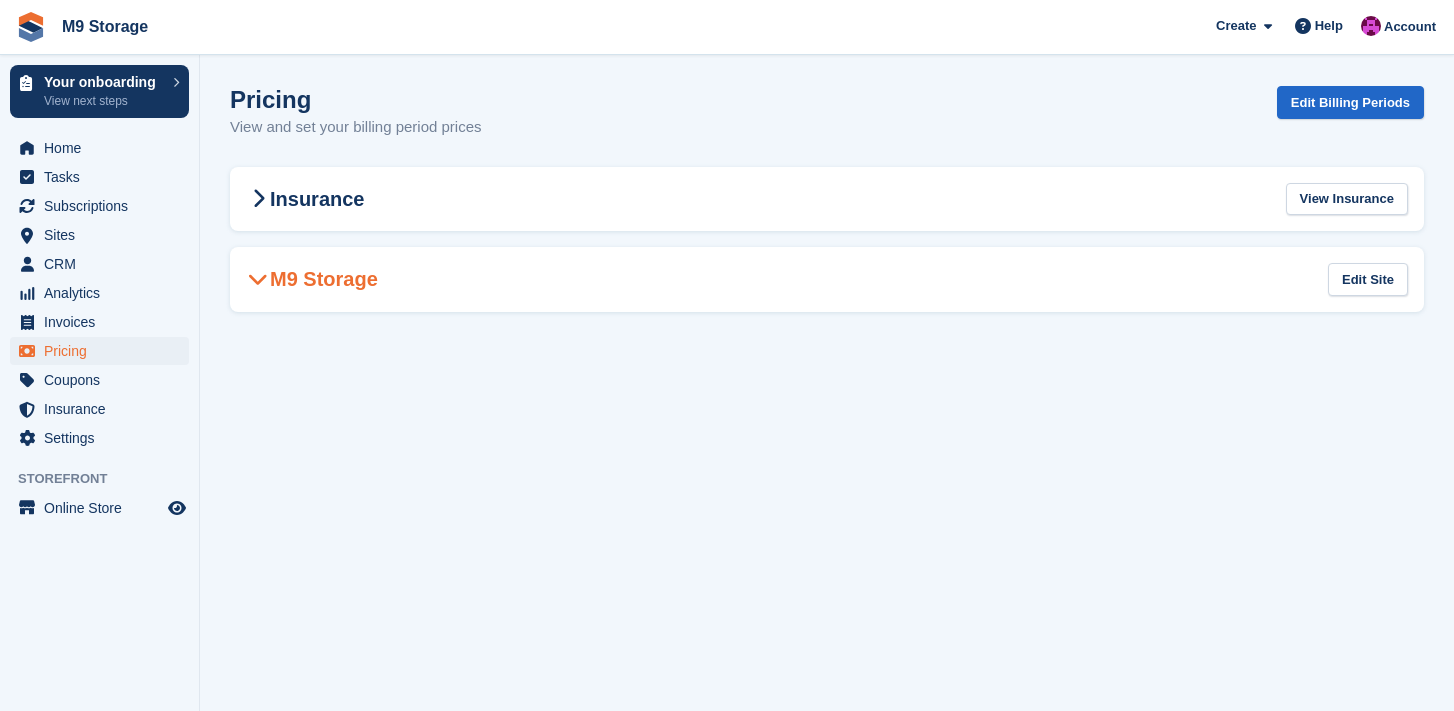 scroll, scrollTop: 0, scrollLeft: 0, axis: both 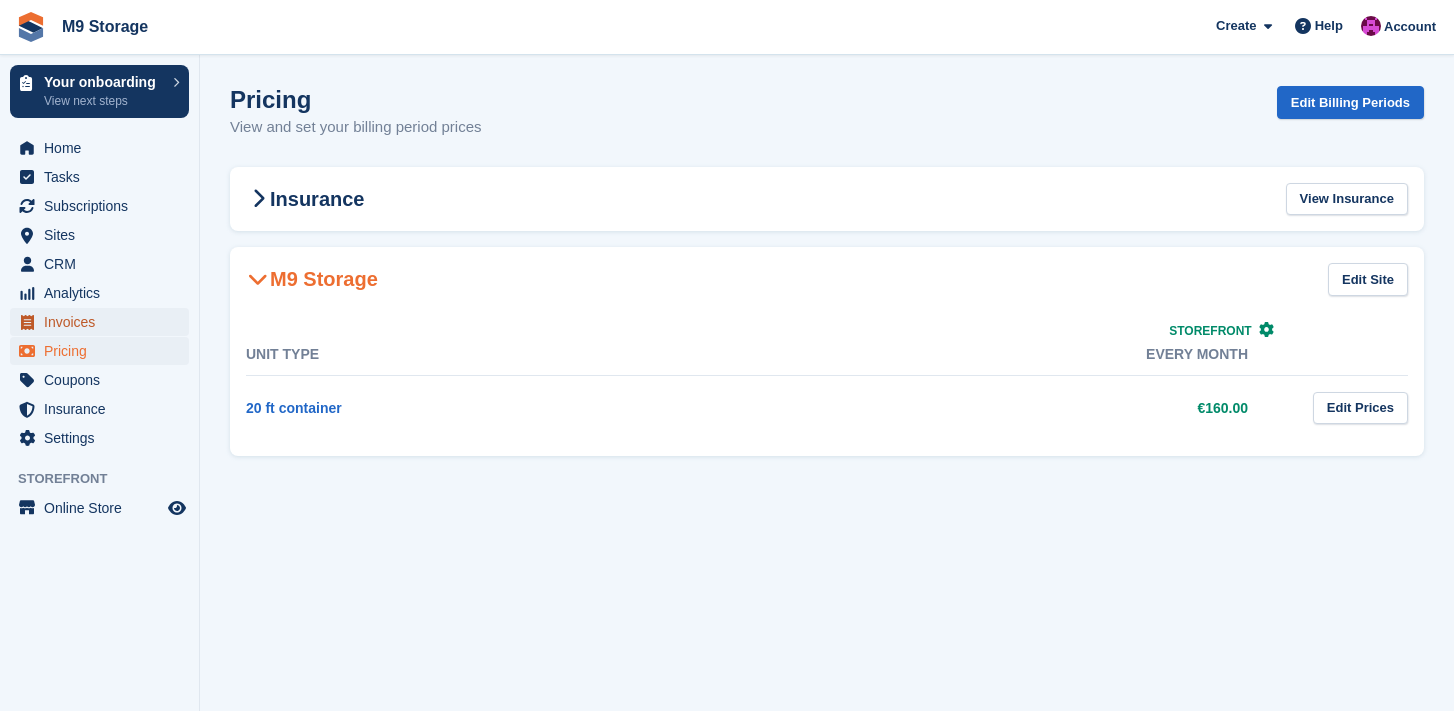 click on "Invoices" at bounding box center (104, 322) 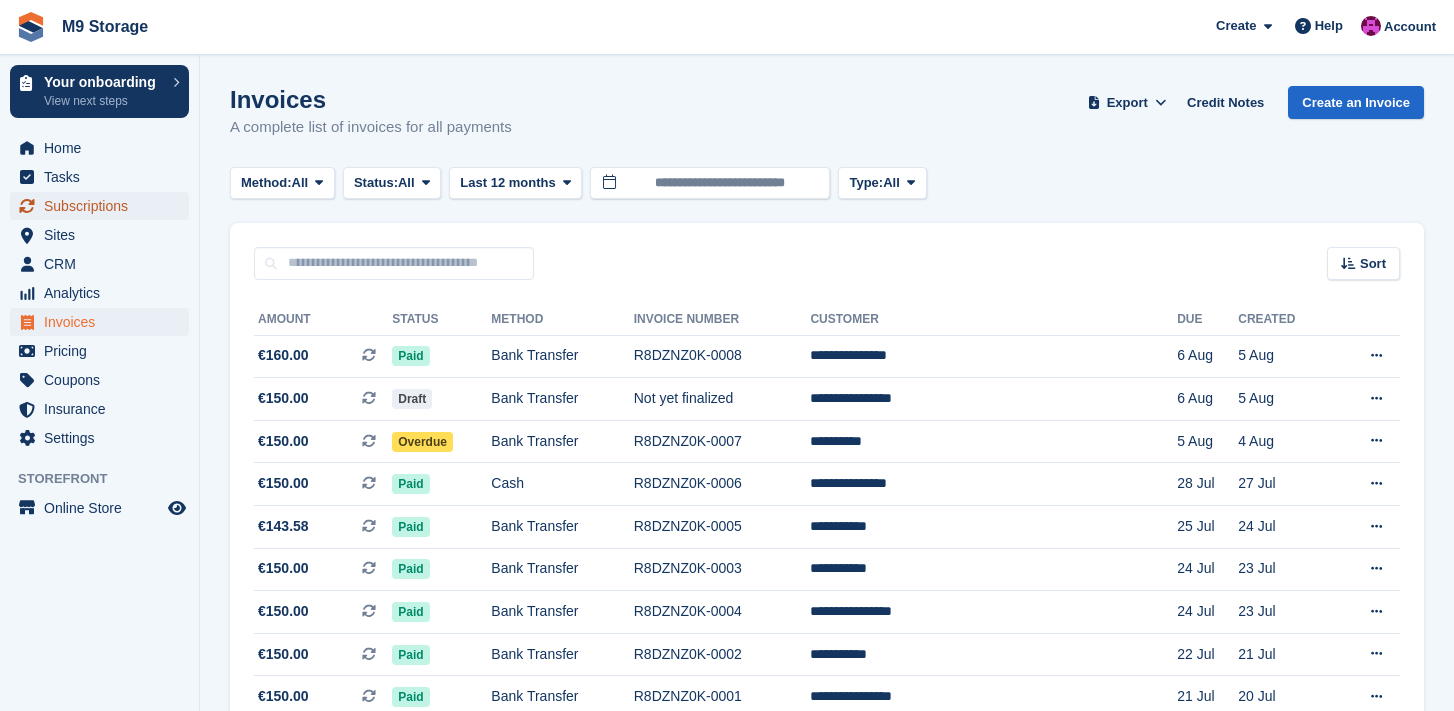 click on "Subscriptions" at bounding box center (104, 206) 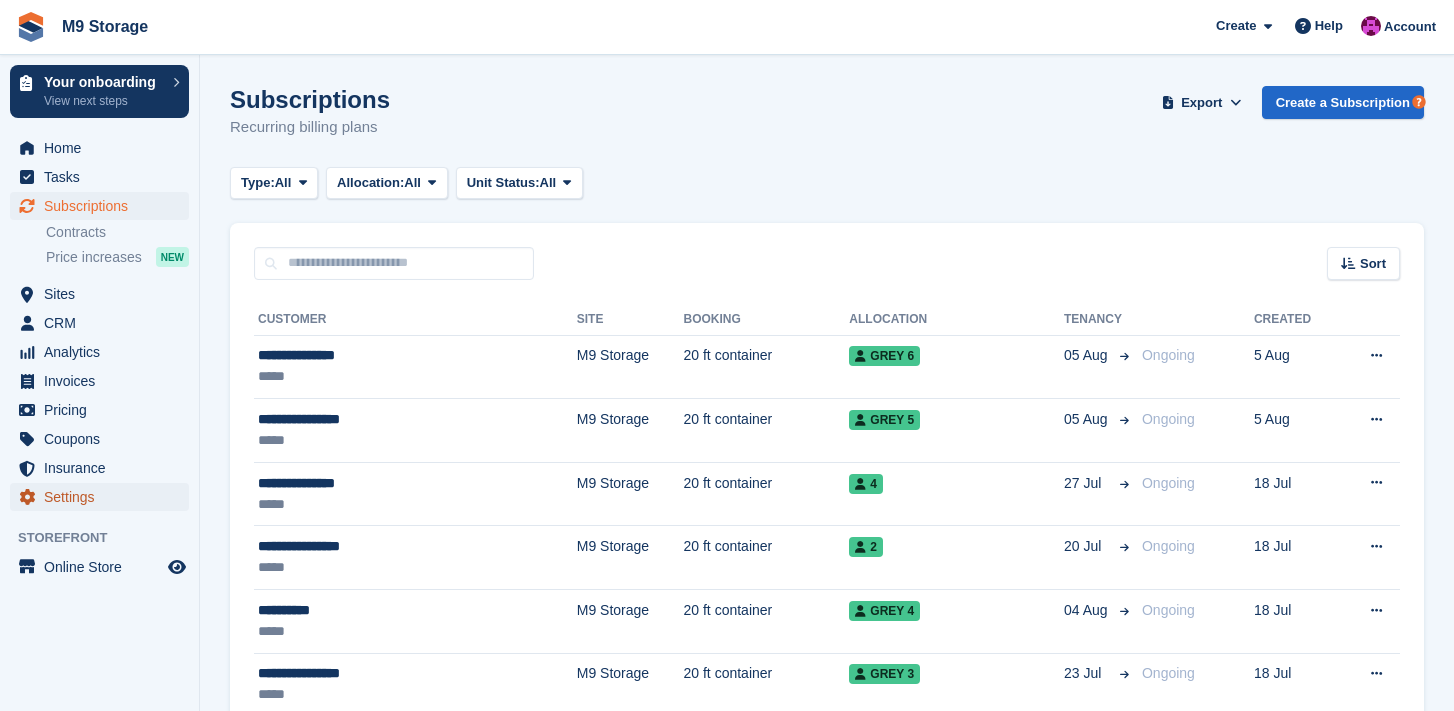 click on "Settings" at bounding box center [104, 497] 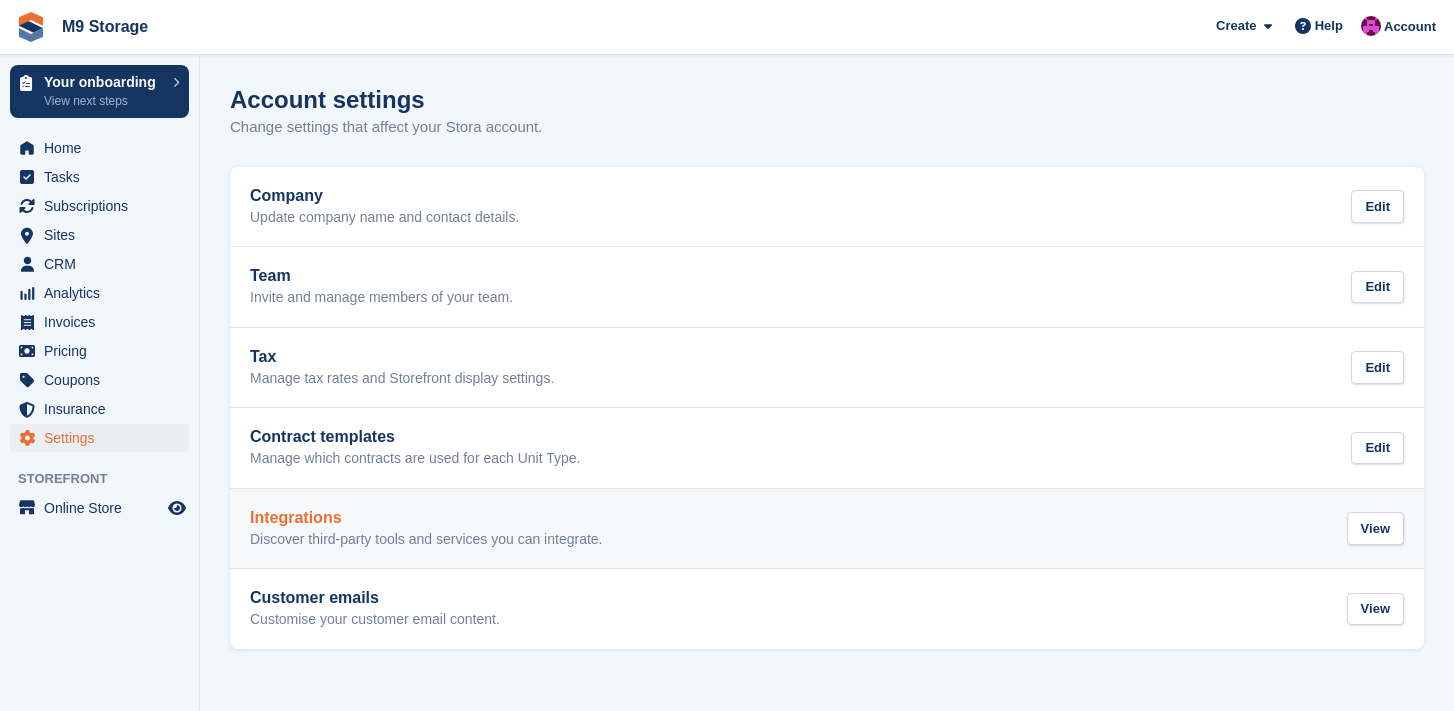 click on "Integrations" at bounding box center (426, 518) 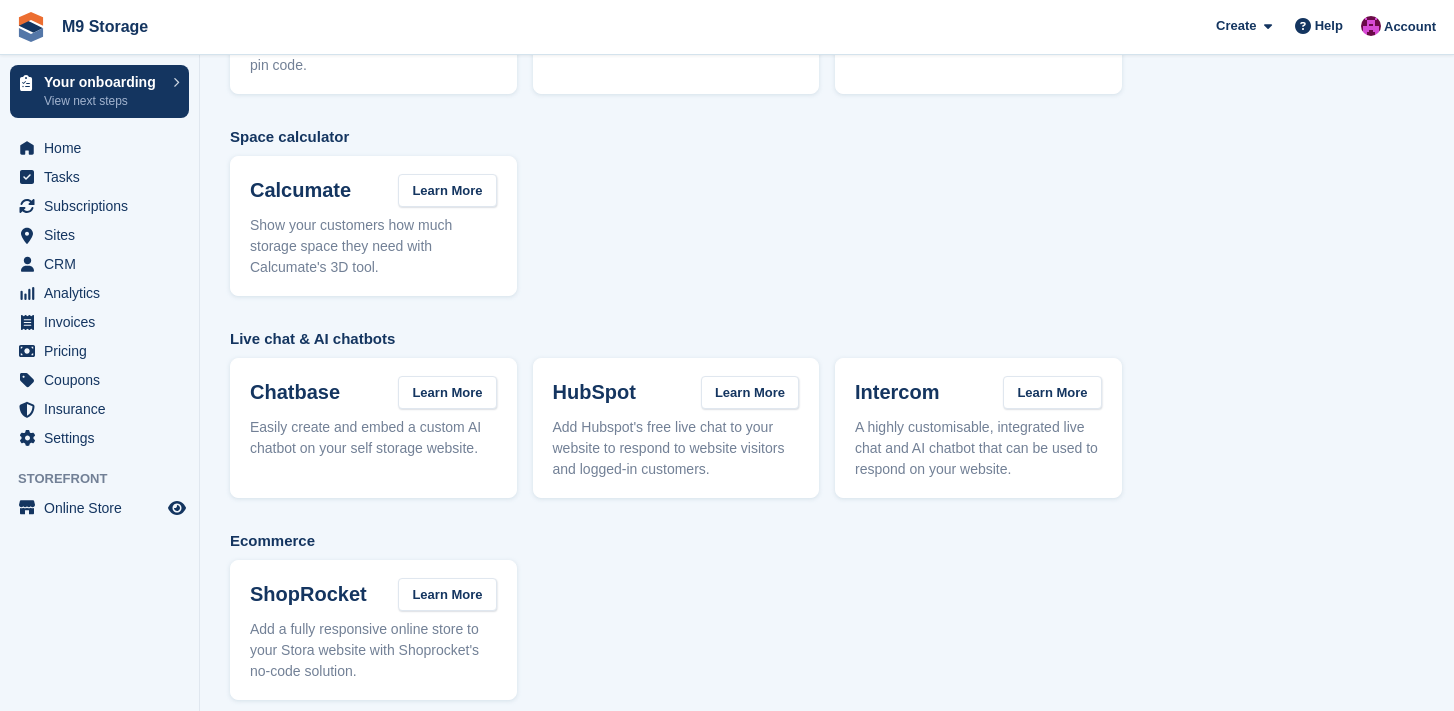 scroll, scrollTop: 470, scrollLeft: 0, axis: vertical 